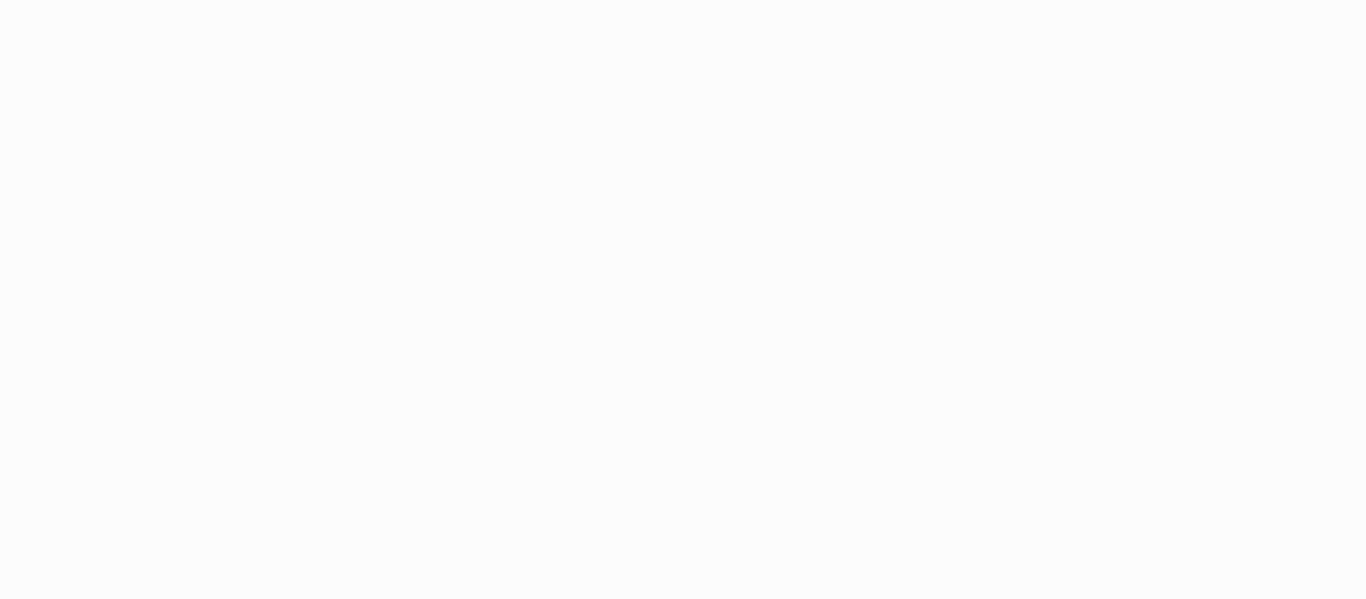 scroll, scrollTop: 0, scrollLeft: 0, axis: both 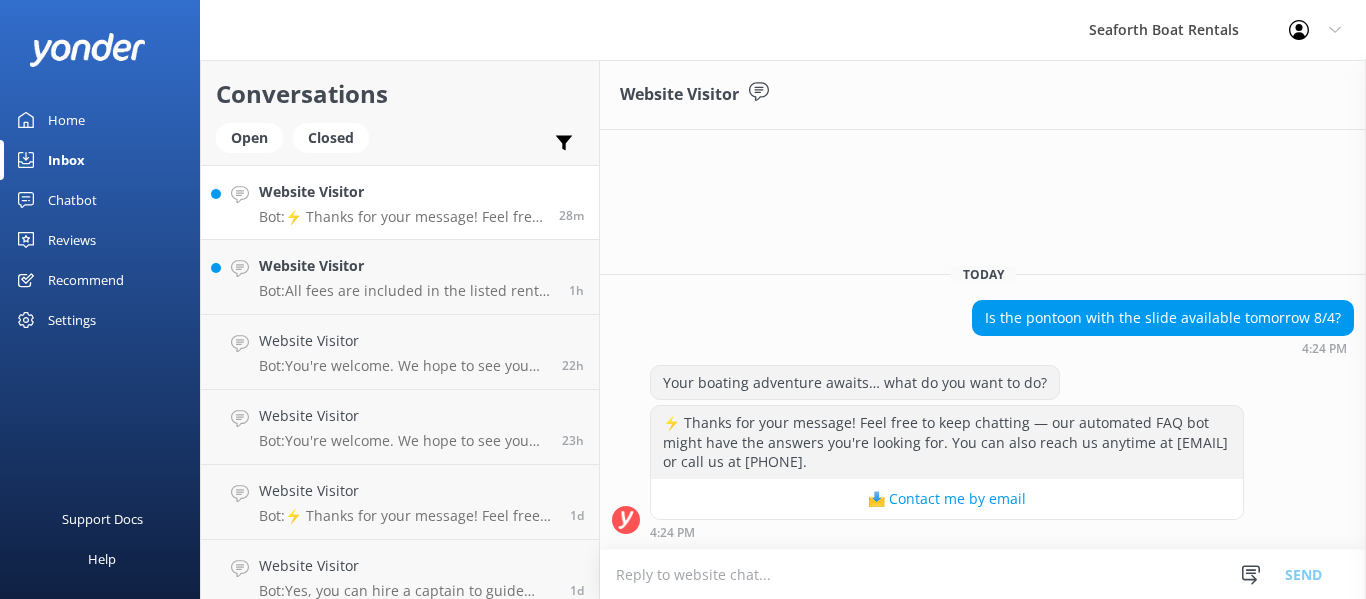 click on "Website Visitor Bot:  ⚡ Thanks for your message! Feel free to keep chatting — our automated FAQ bot might have the answers you're looking for. You can also reach us anytime at [EMAIL] or call us at [PHONE].  28m" at bounding box center (400, 202) 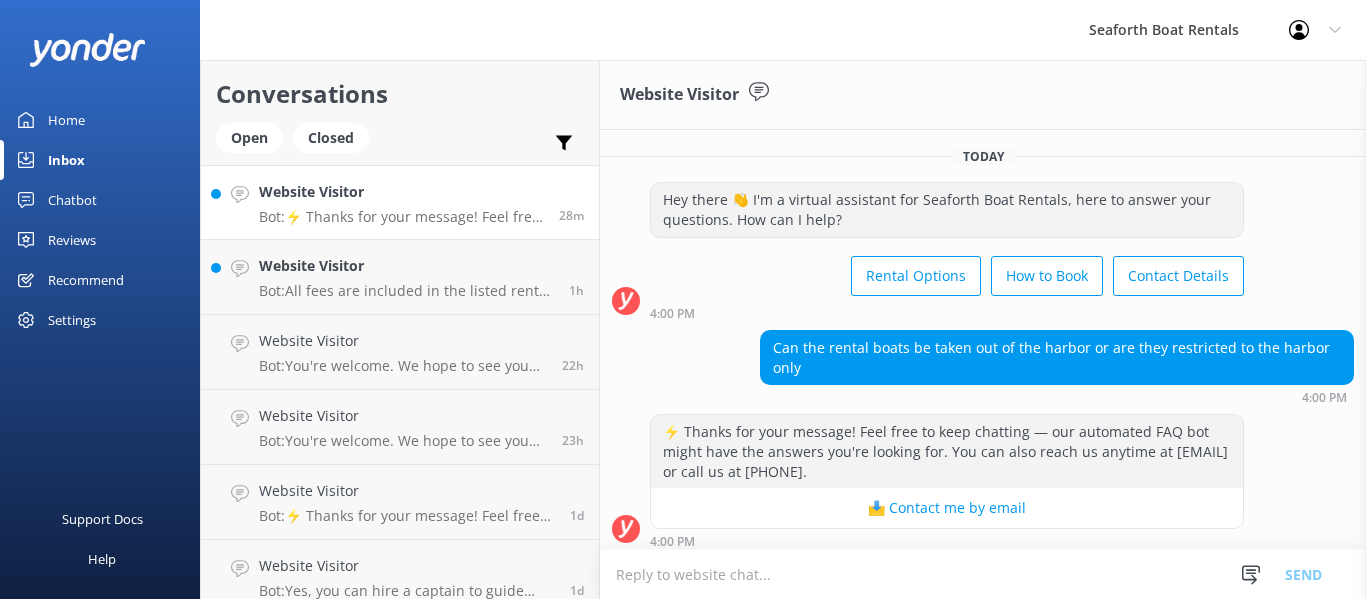 scroll, scrollTop: 9, scrollLeft: 0, axis: vertical 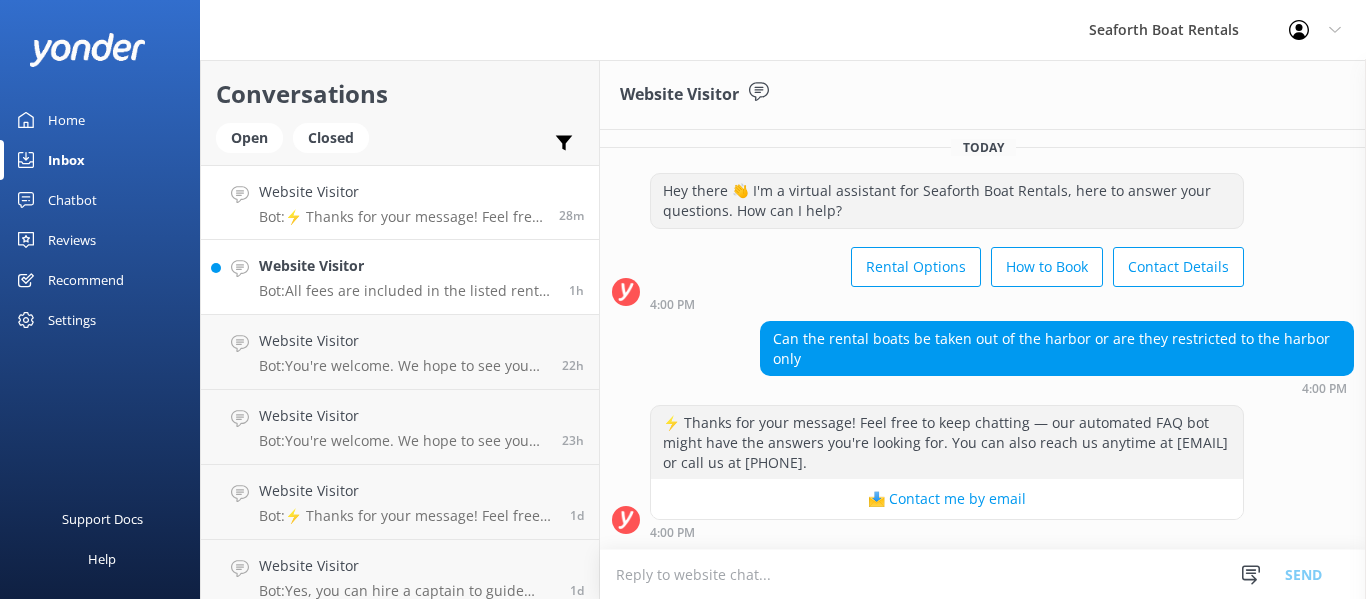 click on "Bot:  All fees are included in the listed rental rate, so there are no additional fees at checkout." at bounding box center (406, 291) 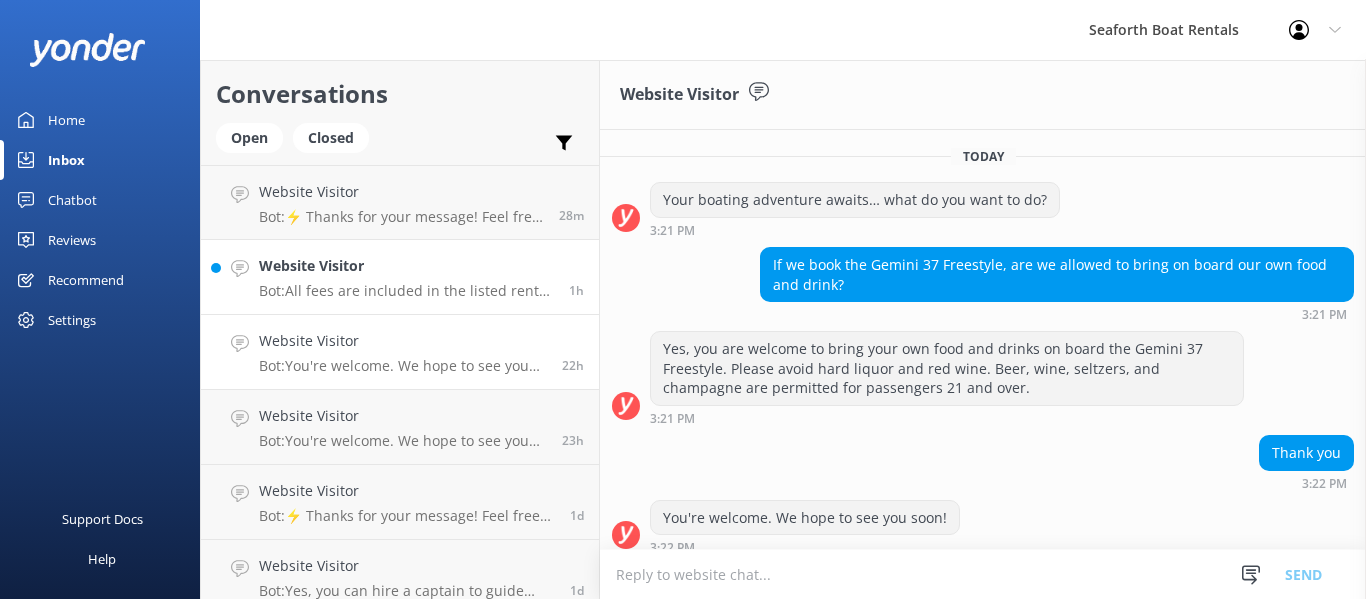 scroll, scrollTop: 205, scrollLeft: 0, axis: vertical 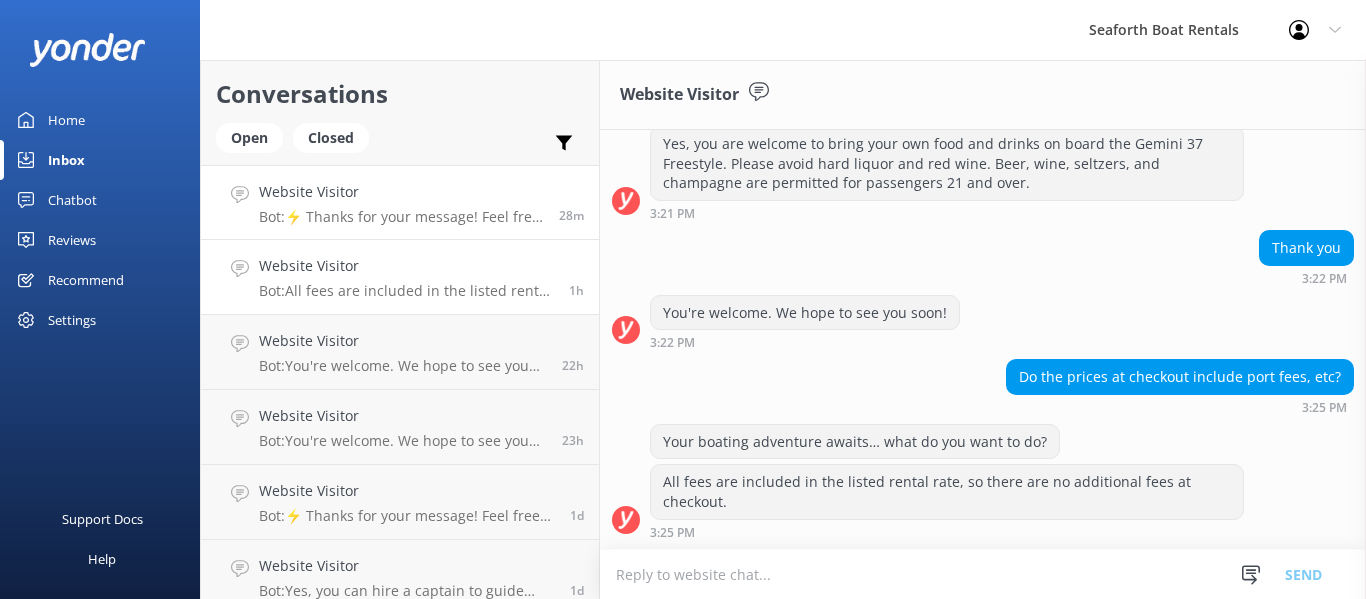 click on "Bot:  ⚡ Thanks for your message! Feel free to keep chatting — our automated FAQ bot might have the answers you're looking for. You can also reach us anytime at [EMAIL] or call us at [PHONE]." at bounding box center (401, 217) 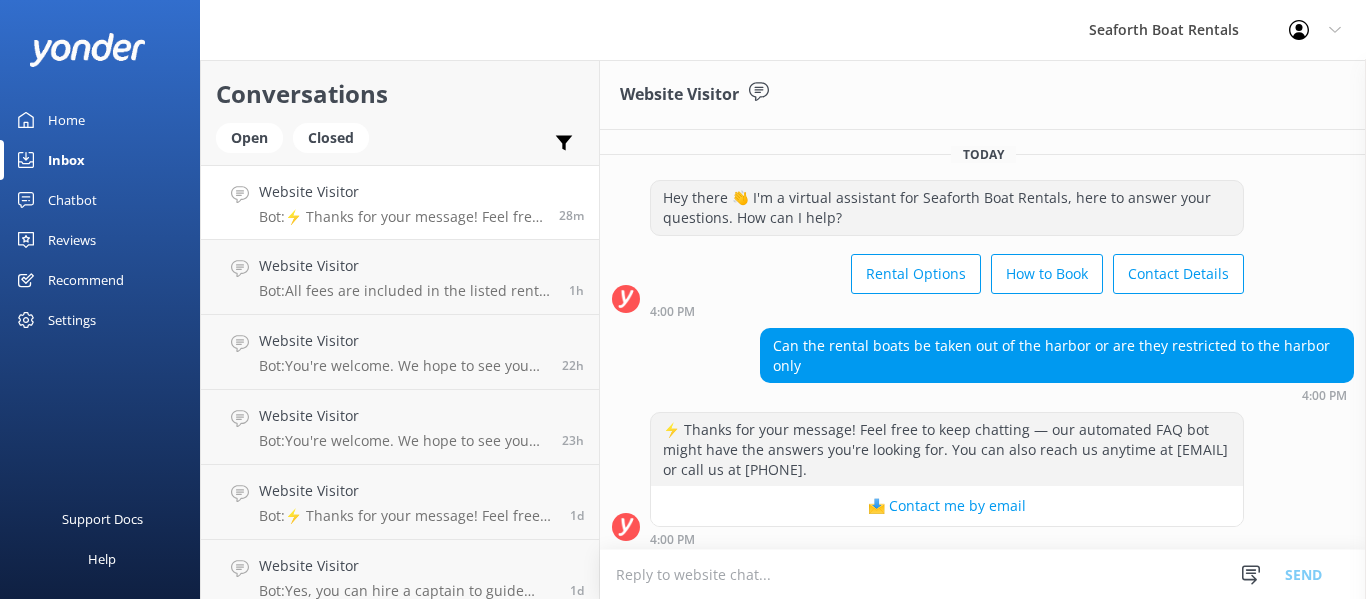 scroll, scrollTop: 0, scrollLeft: 0, axis: both 